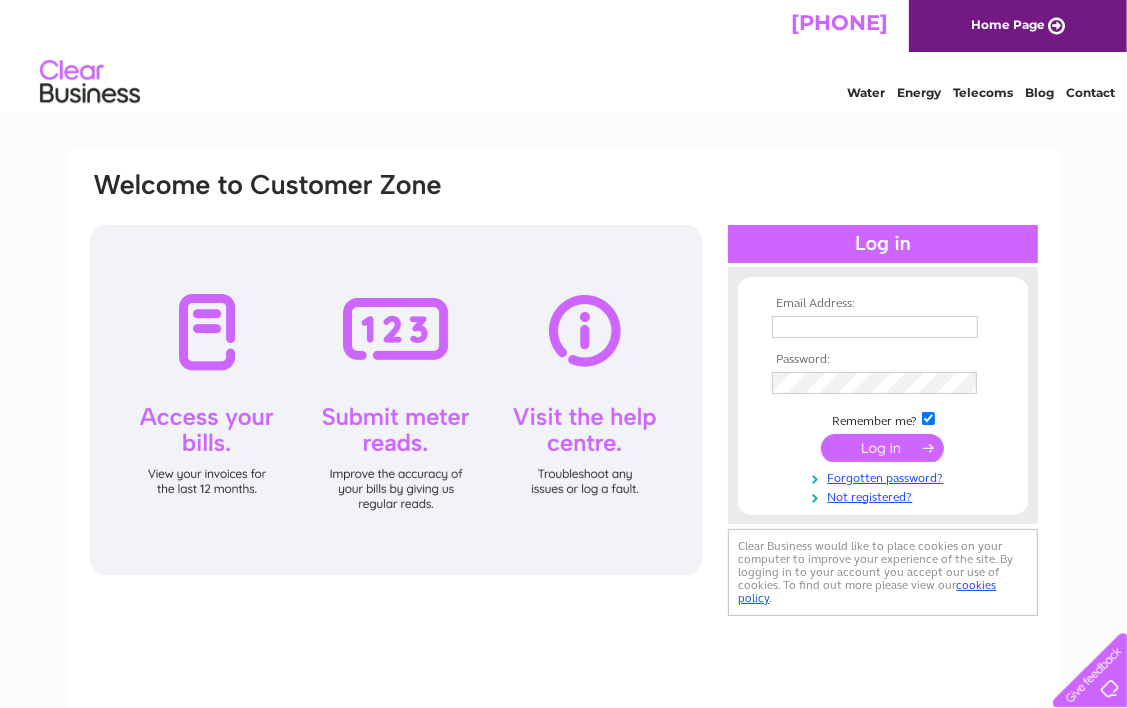 scroll, scrollTop: 0, scrollLeft: 0, axis: both 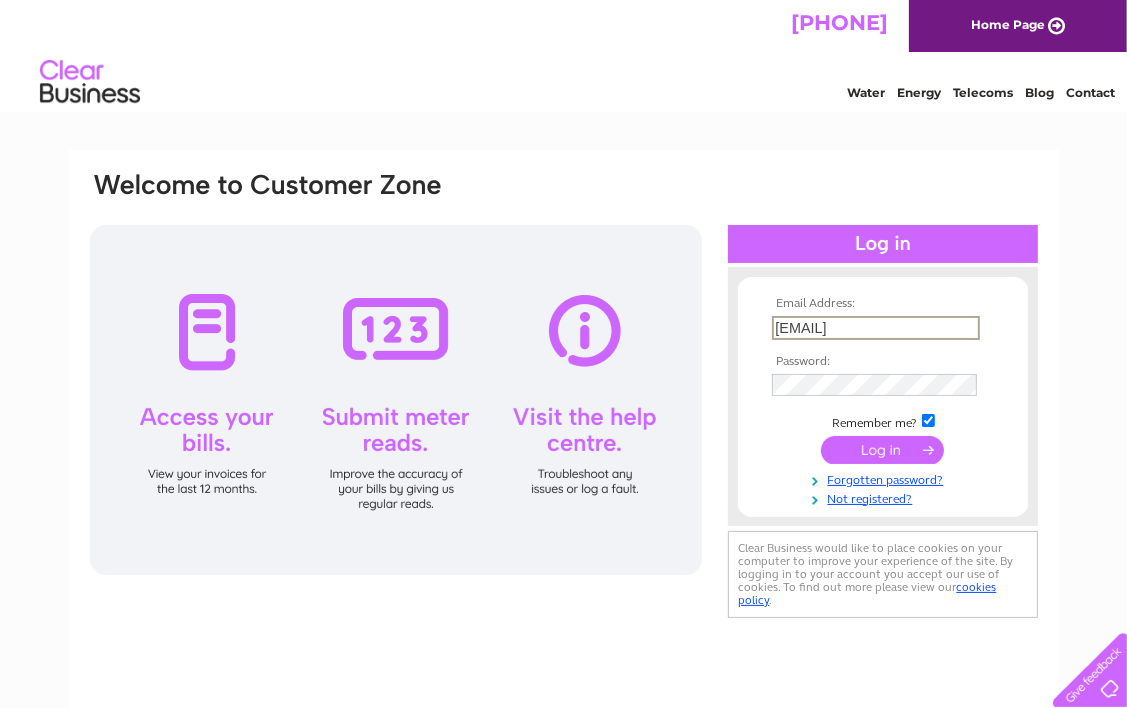 type on "cbterris@hotmail.com" 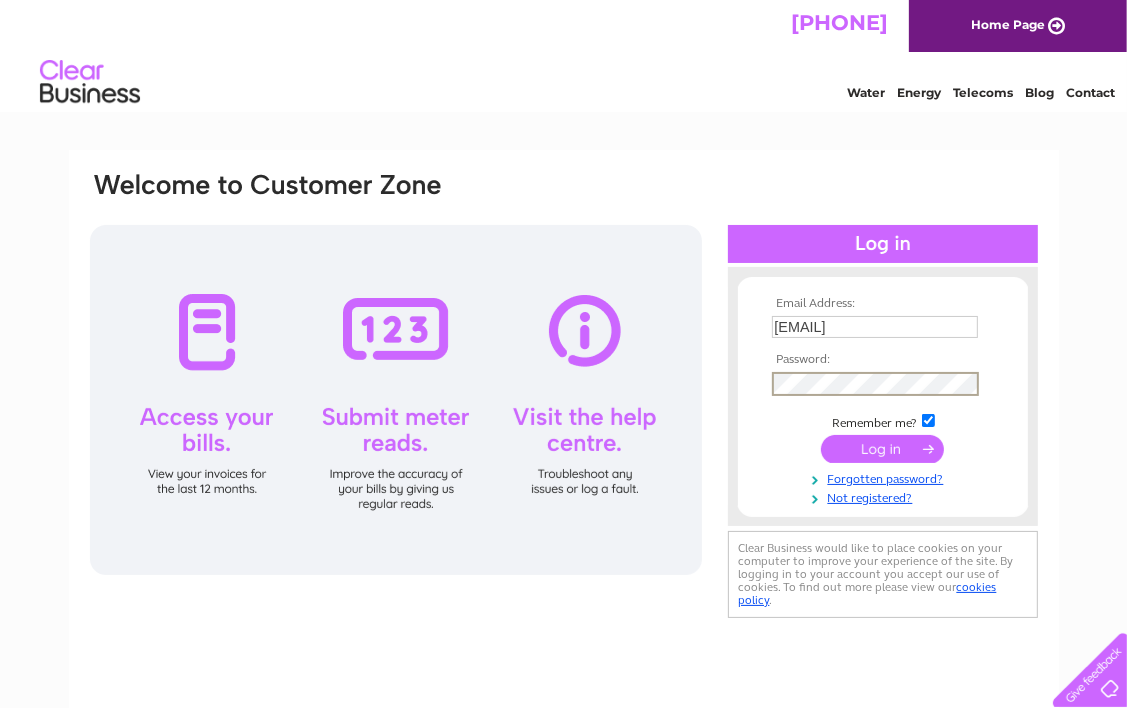 click at bounding box center (882, 449) 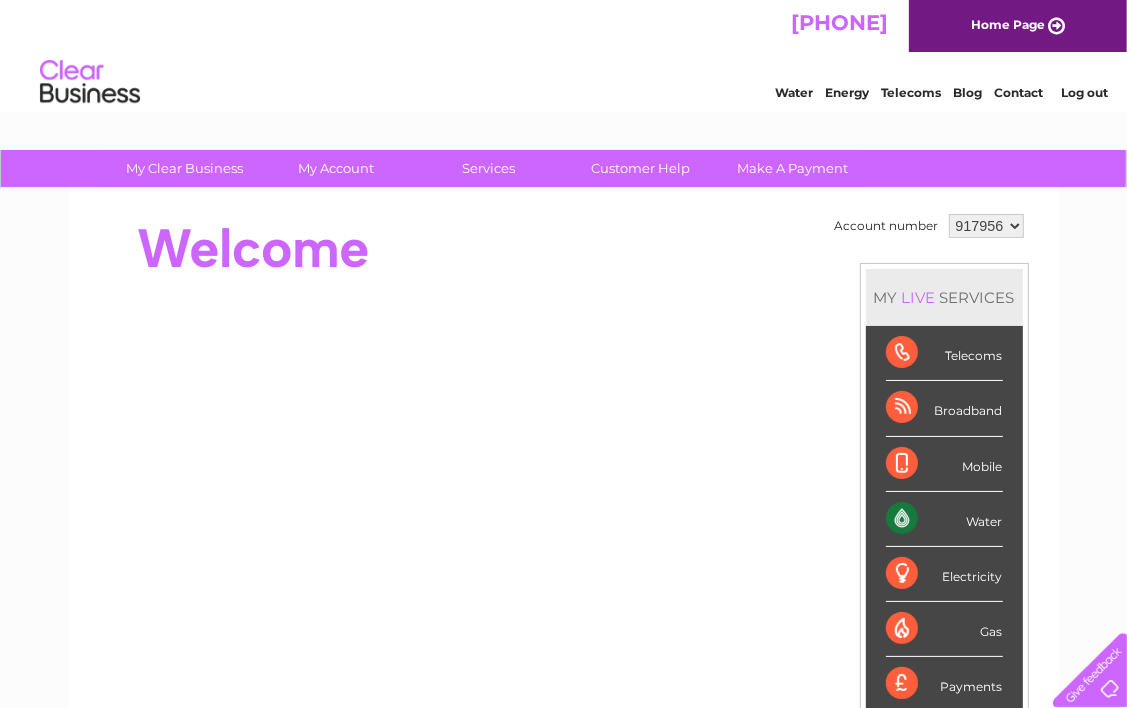 scroll, scrollTop: 0, scrollLeft: 0, axis: both 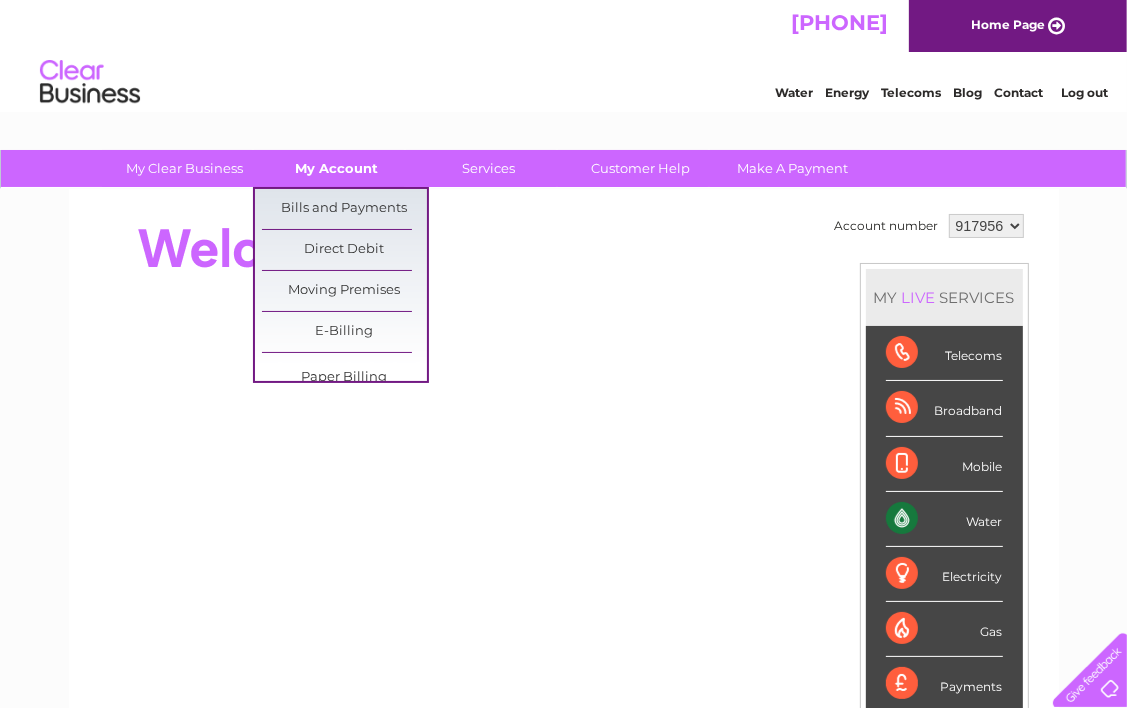 click on "My Account" at bounding box center [336, 168] 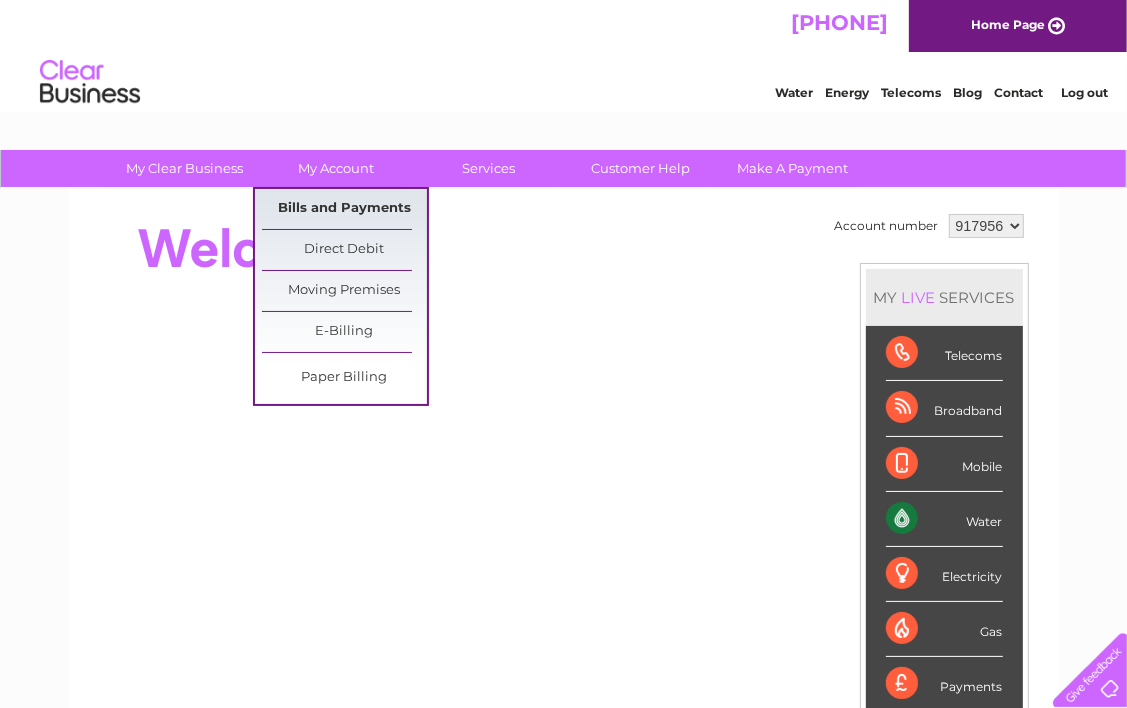click on "Bills and Payments" at bounding box center [344, 209] 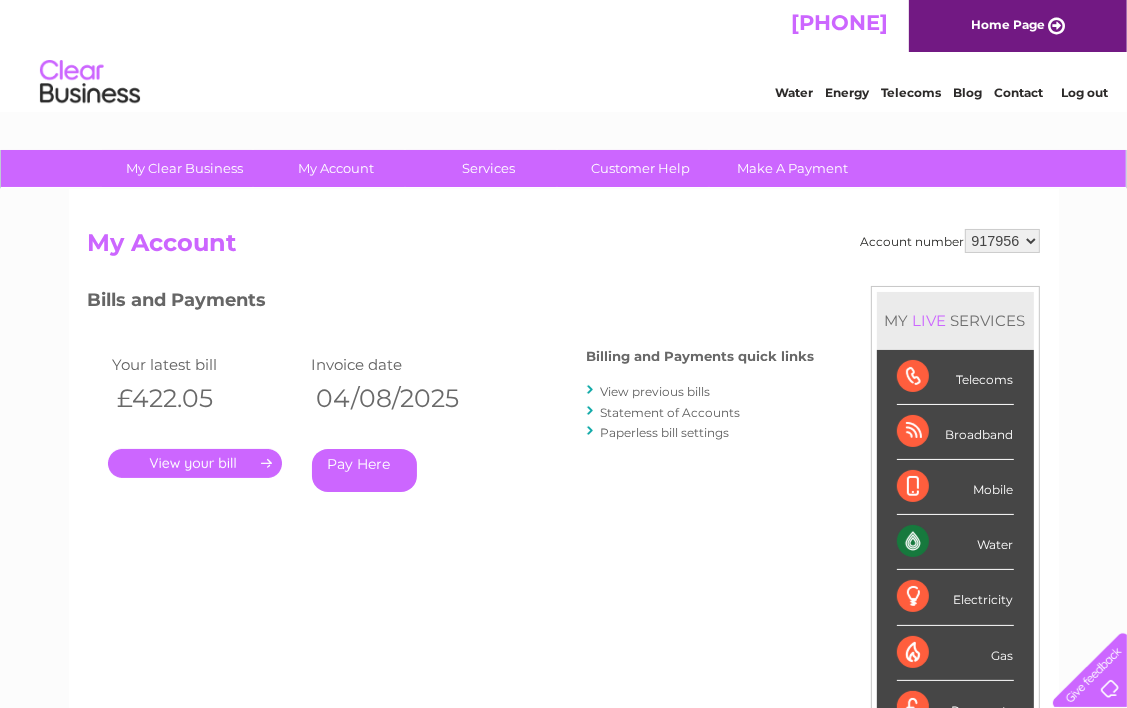 scroll, scrollTop: 0, scrollLeft: 0, axis: both 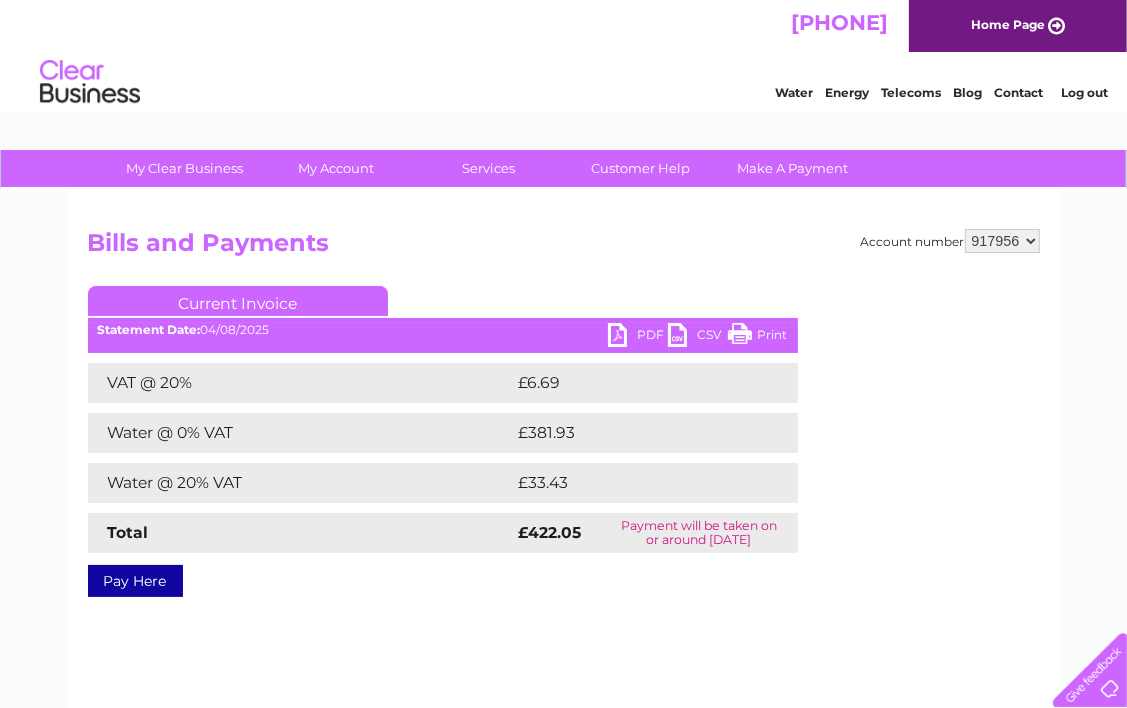 click on "PDF" at bounding box center [638, 337] 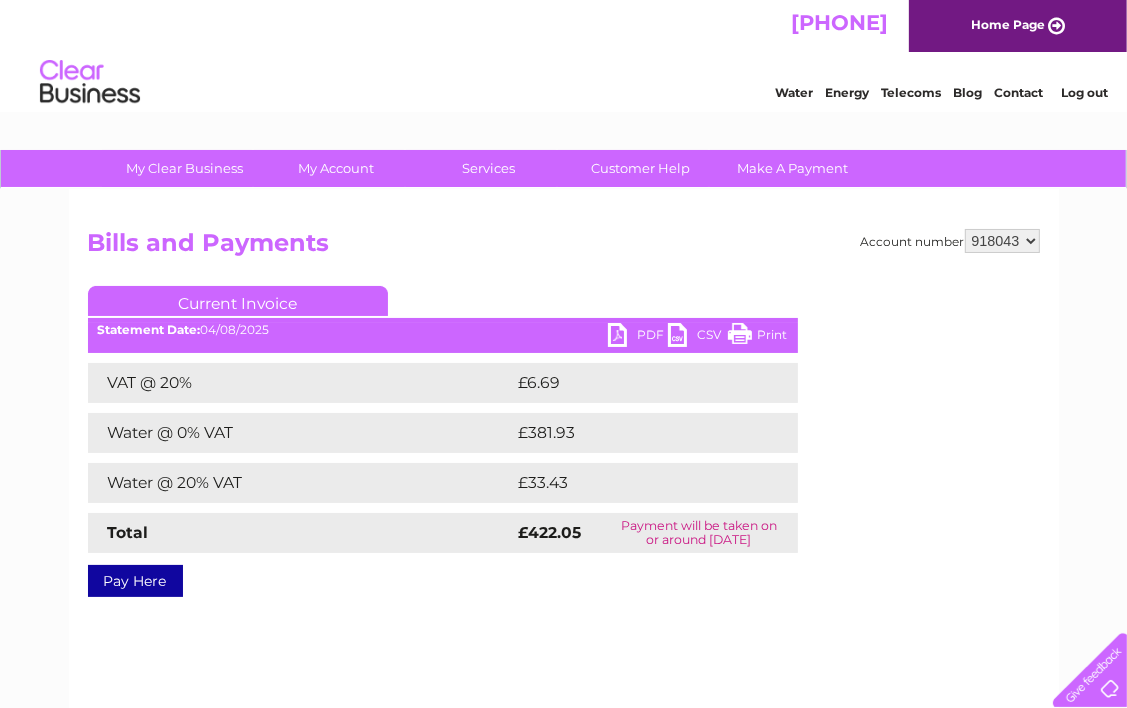click on "917956
918043
998166" at bounding box center (1002, 241) 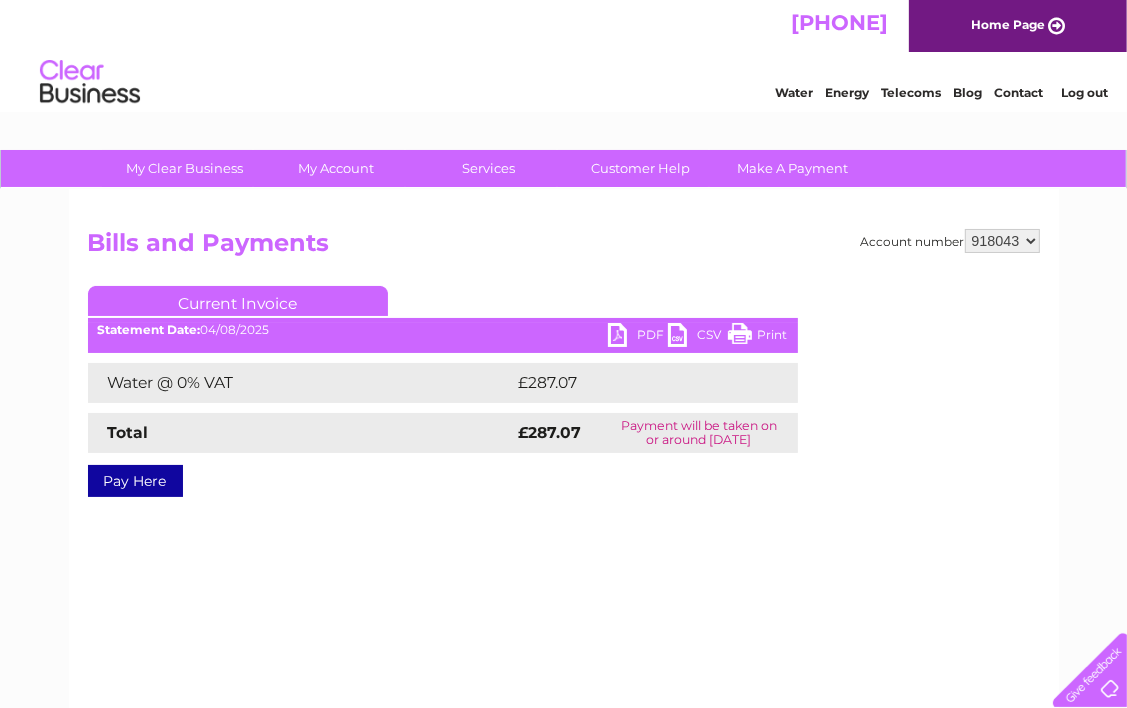 scroll, scrollTop: 0, scrollLeft: 0, axis: both 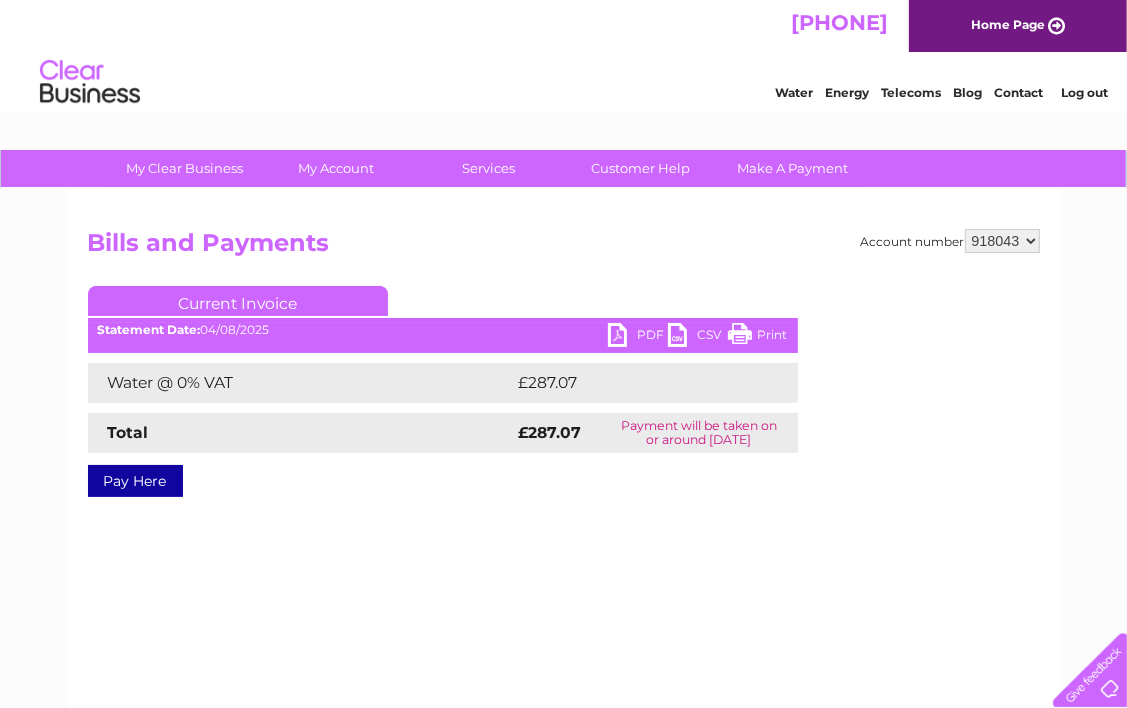click on "PDF" at bounding box center (638, 337) 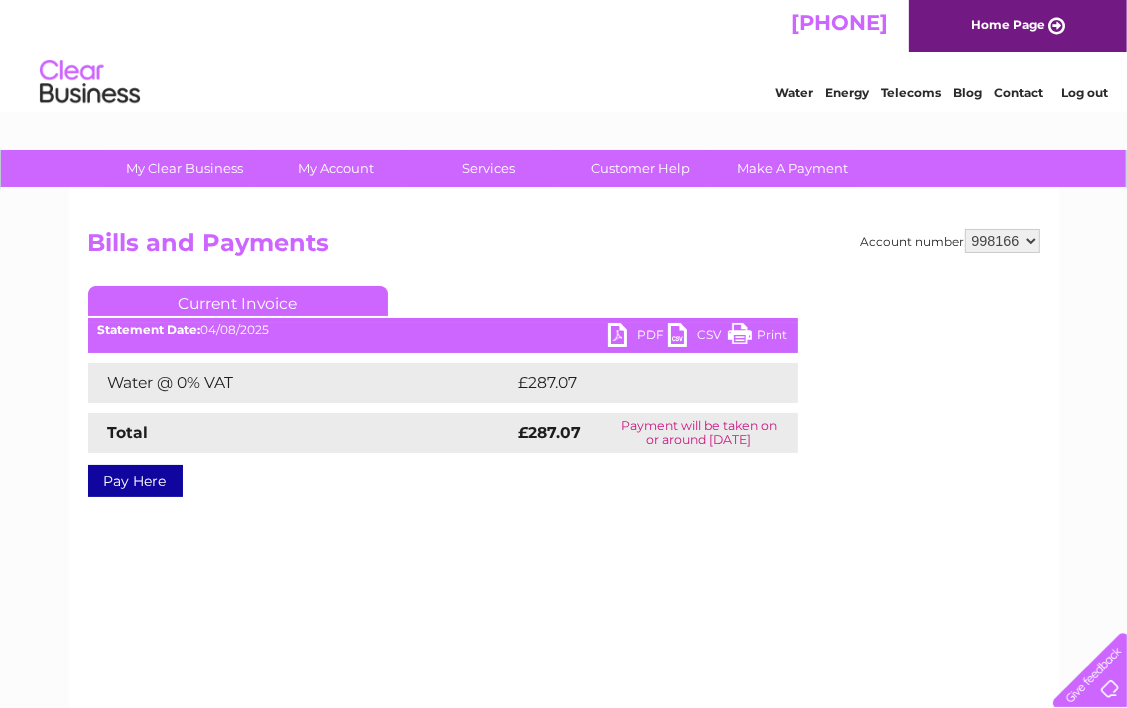 click on "917956
918043
998166" at bounding box center [1002, 241] 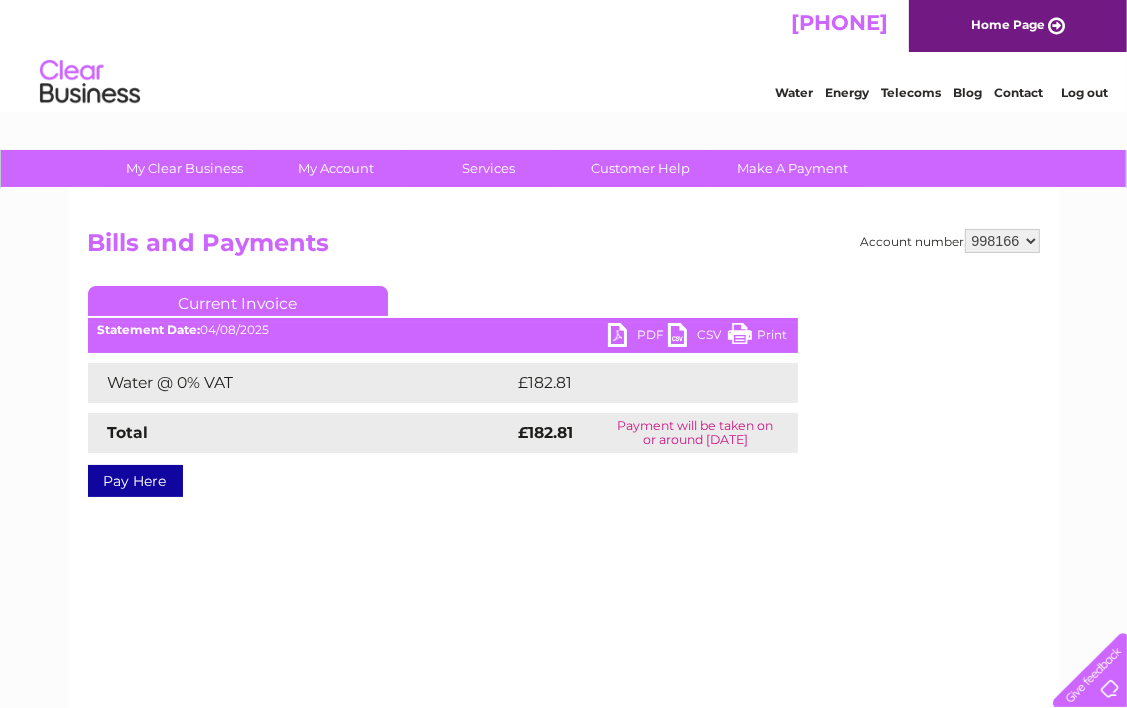 scroll, scrollTop: 0, scrollLeft: 0, axis: both 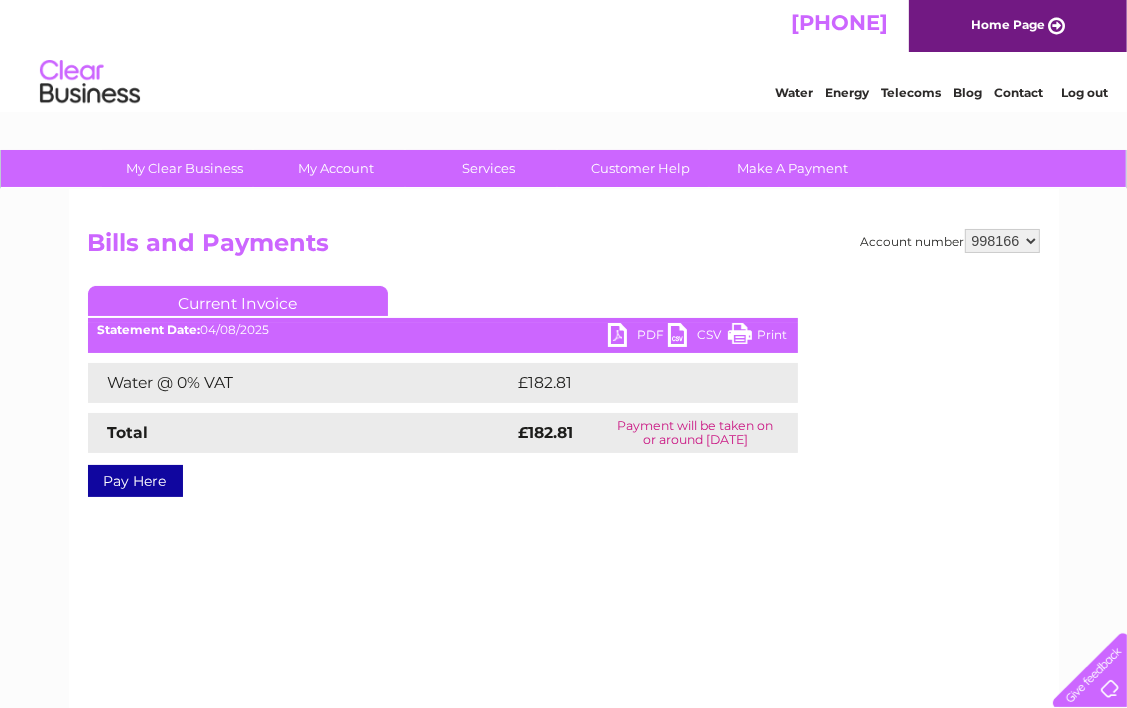 click on "Log out" at bounding box center (1084, 92) 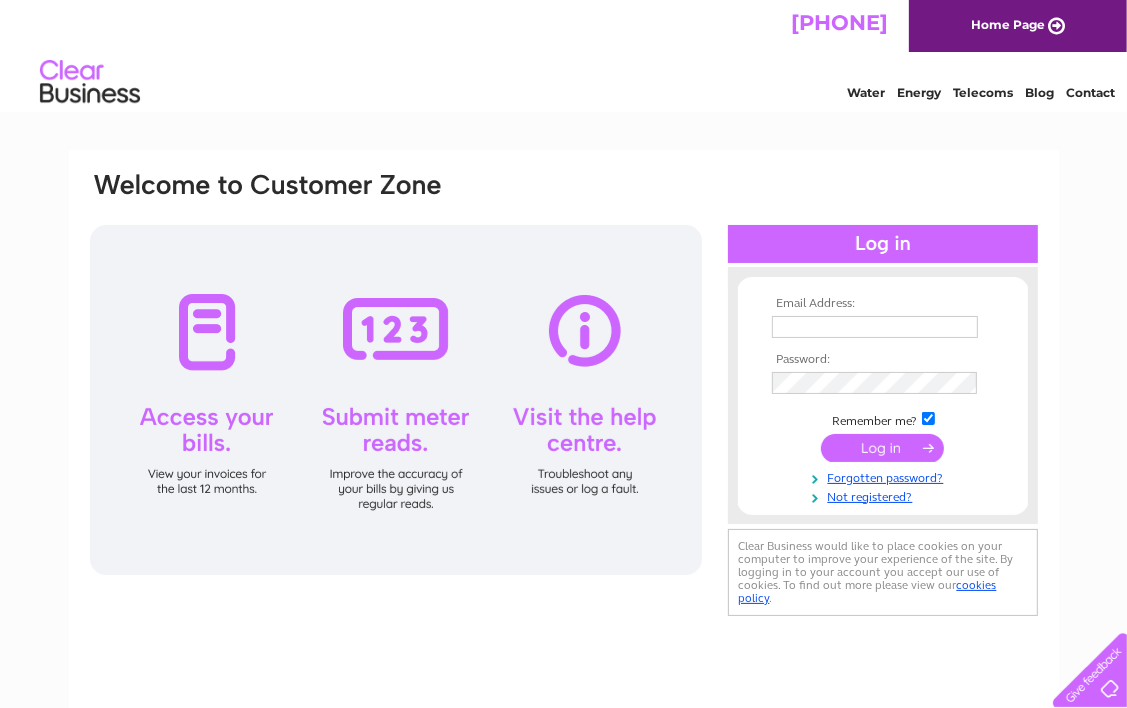 scroll, scrollTop: 0, scrollLeft: 0, axis: both 